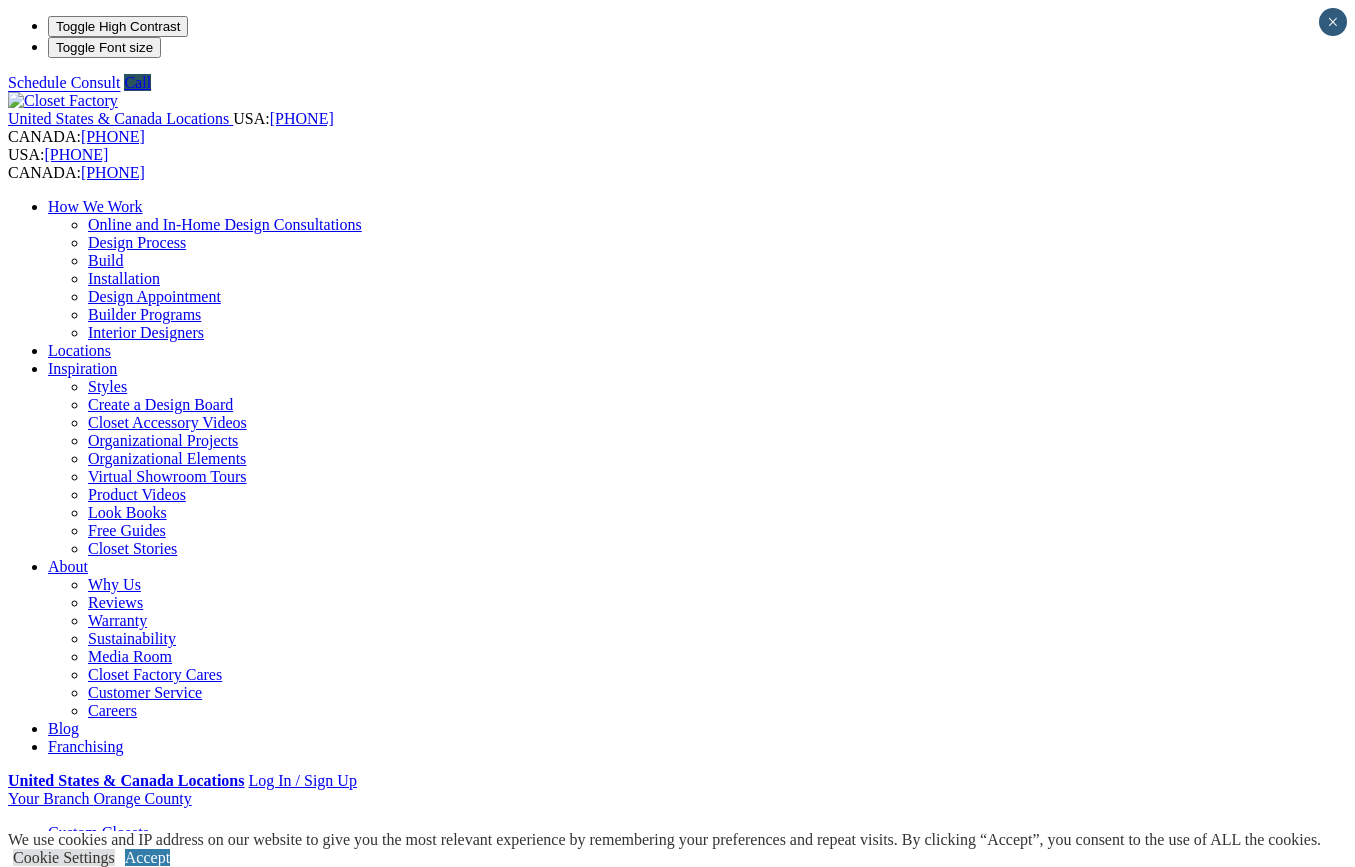 scroll, scrollTop: 0, scrollLeft: 0, axis: both 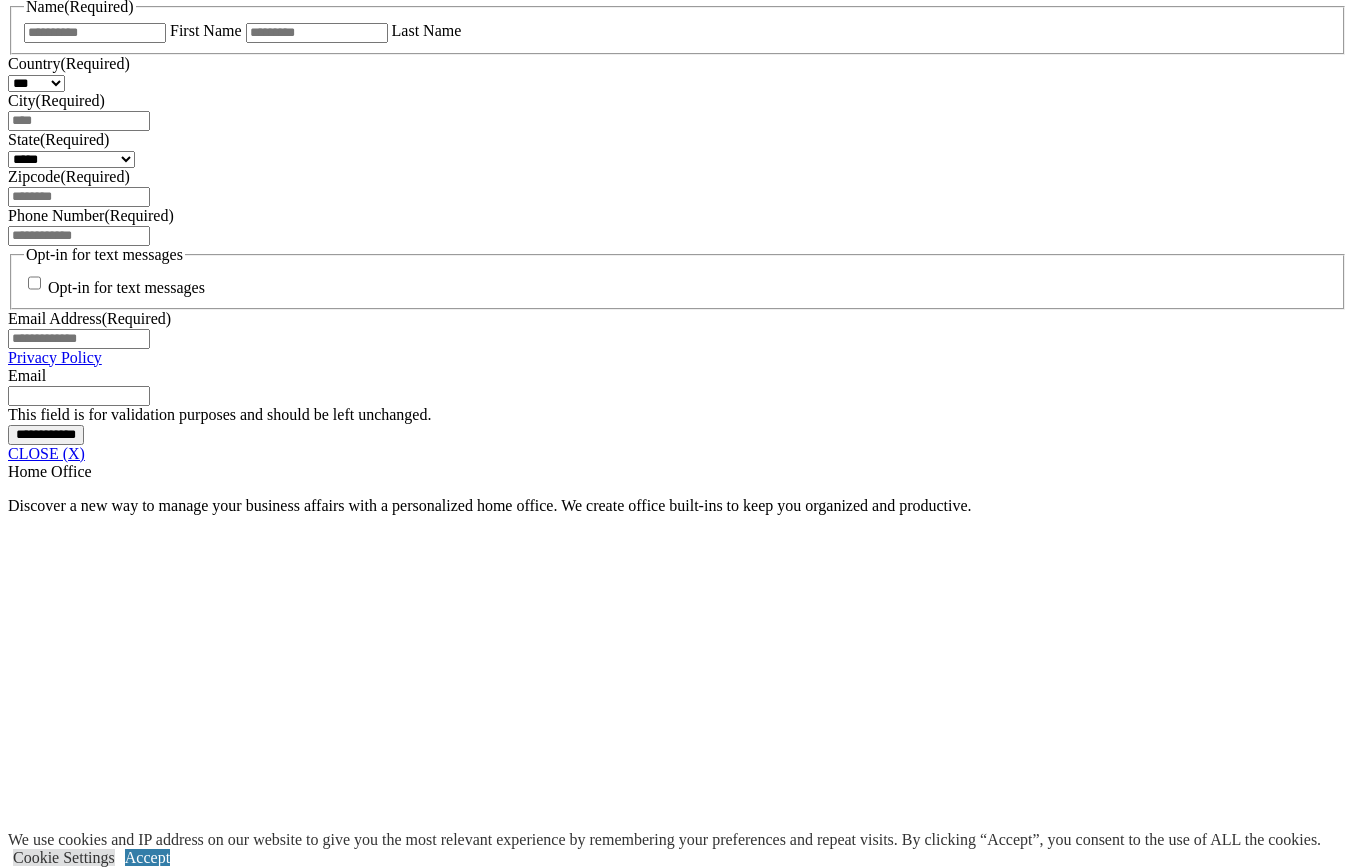 click at bounding box center (145, 2155) 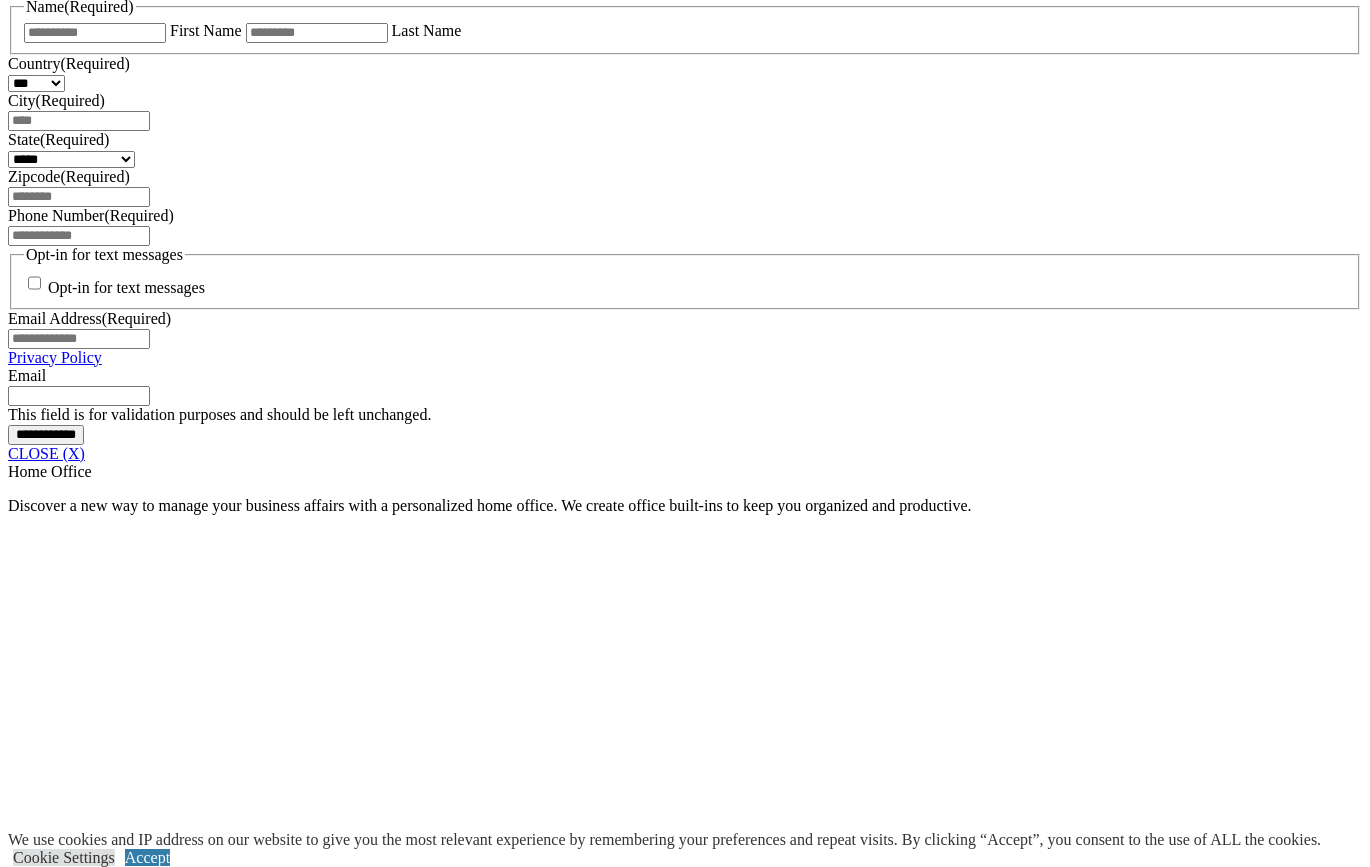 click at bounding box center (8, 37298) 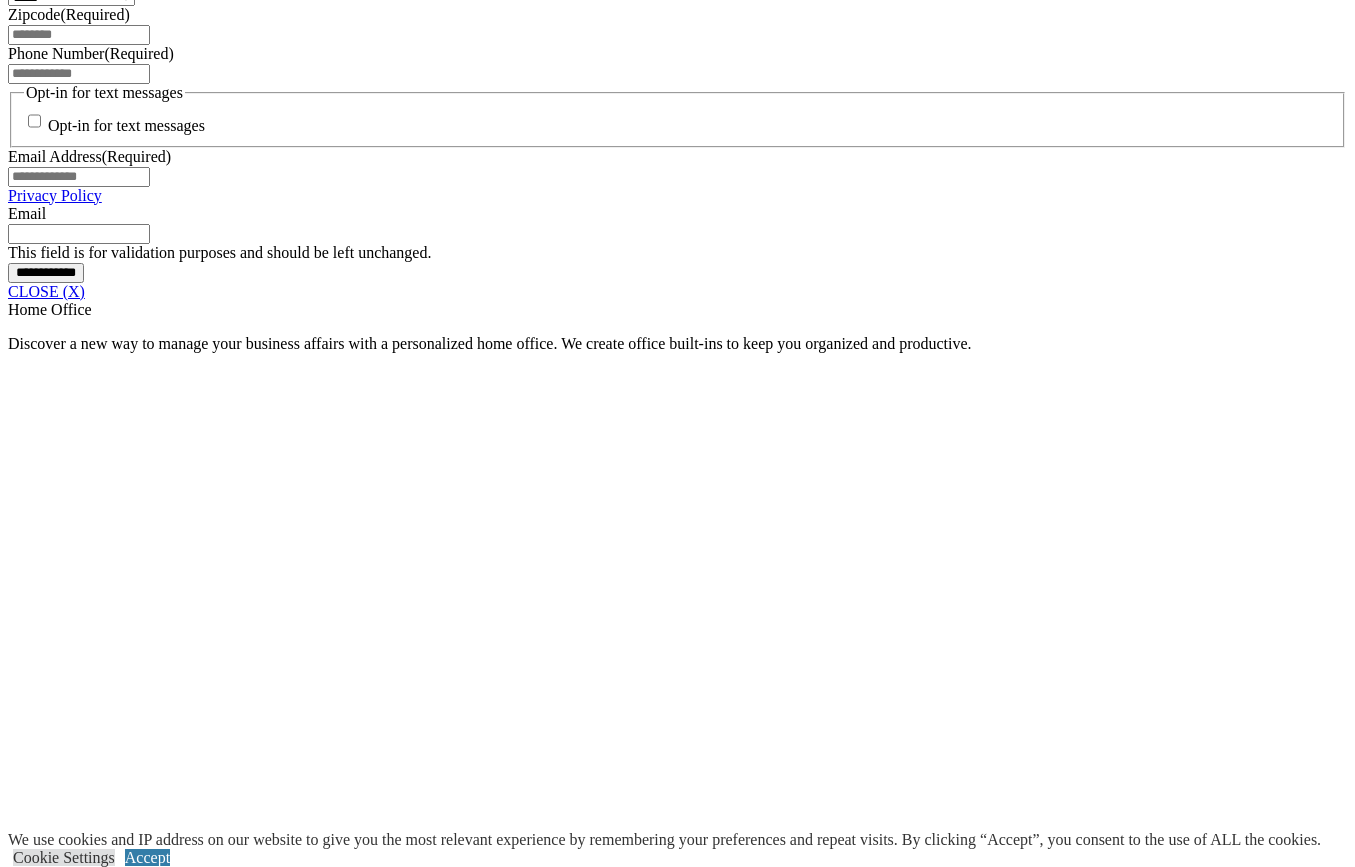 click on "Wine & Pantry" at bounding box center [136, -316] 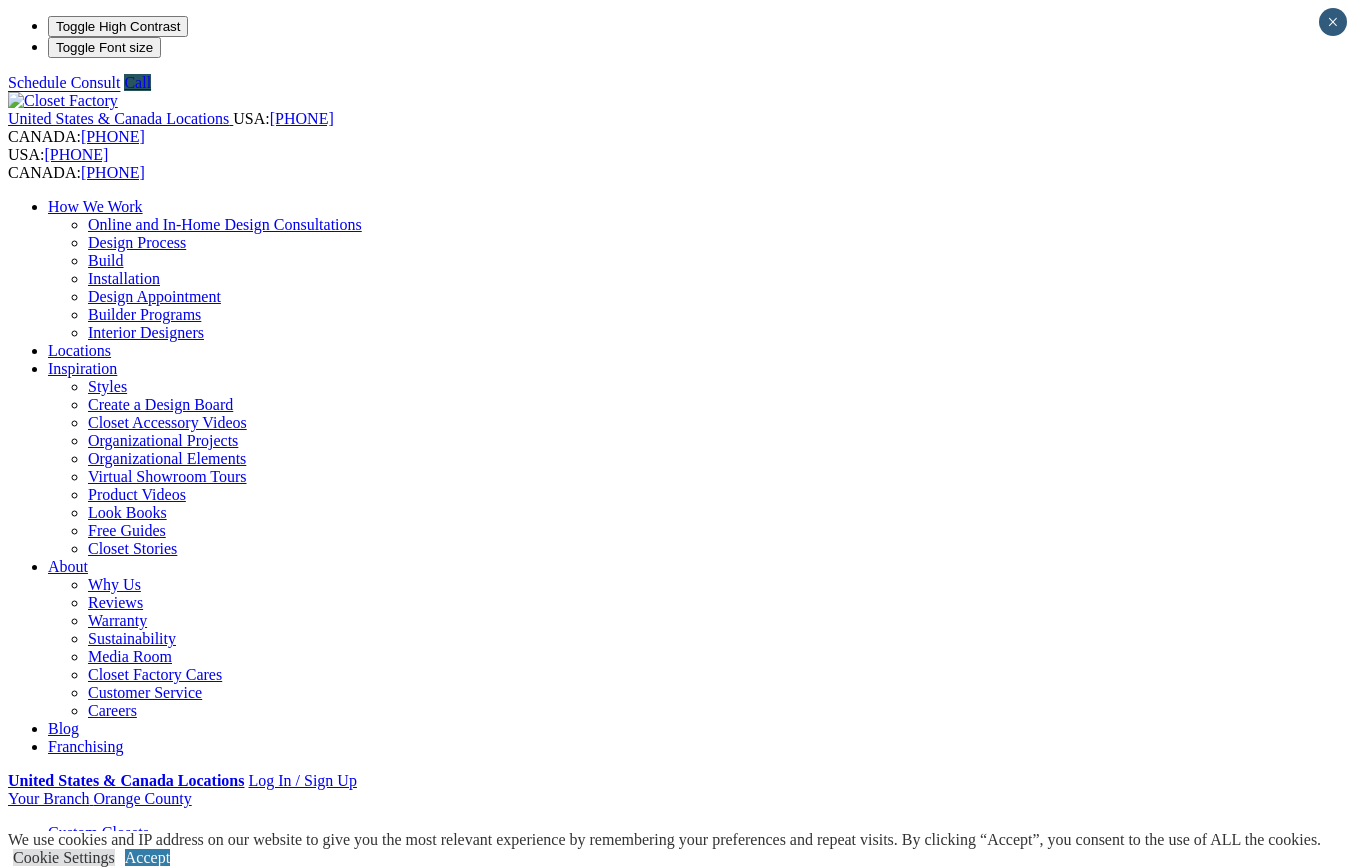 scroll, scrollTop: 0, scrollLeft: 0, axis: both 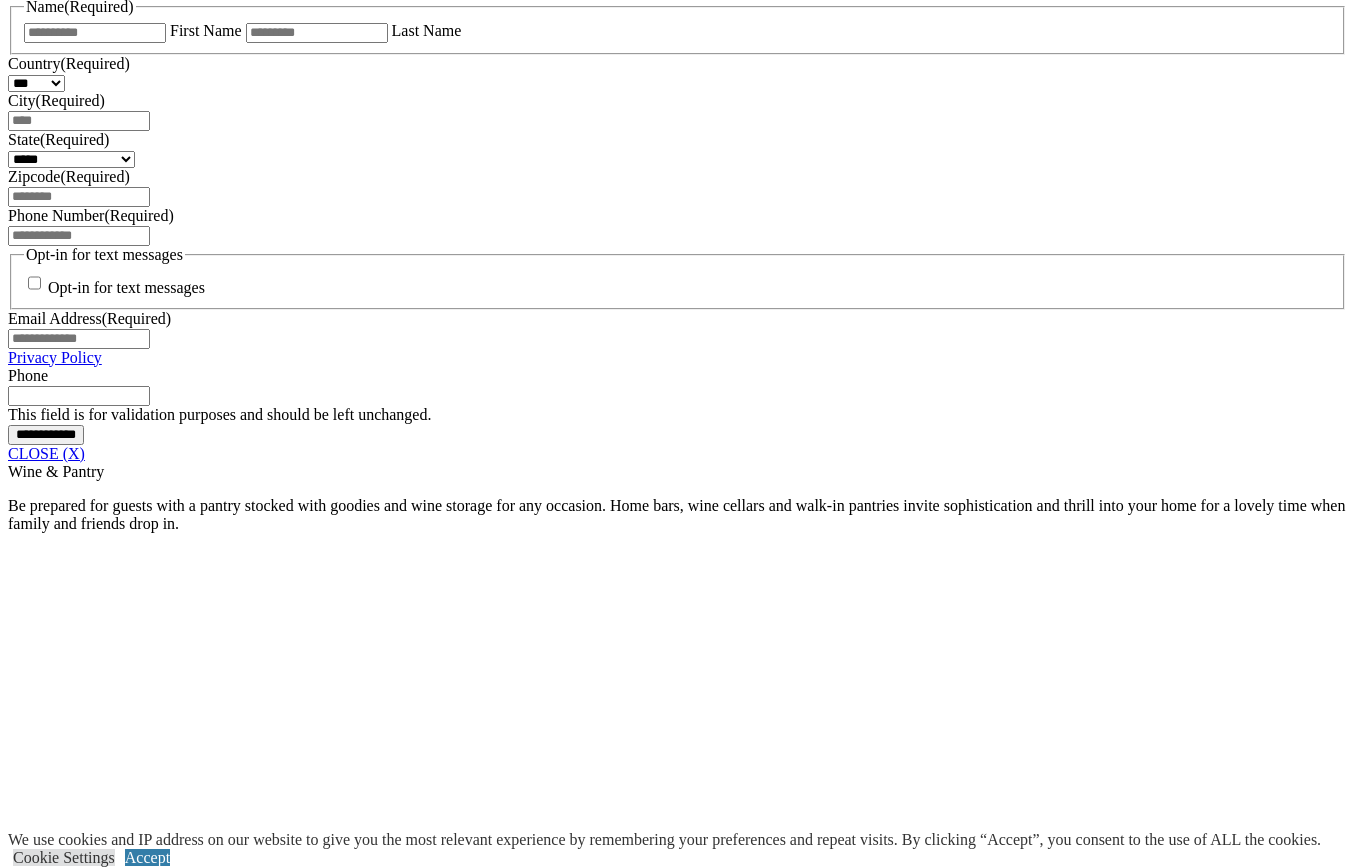 click at bounding box center [164, -48] 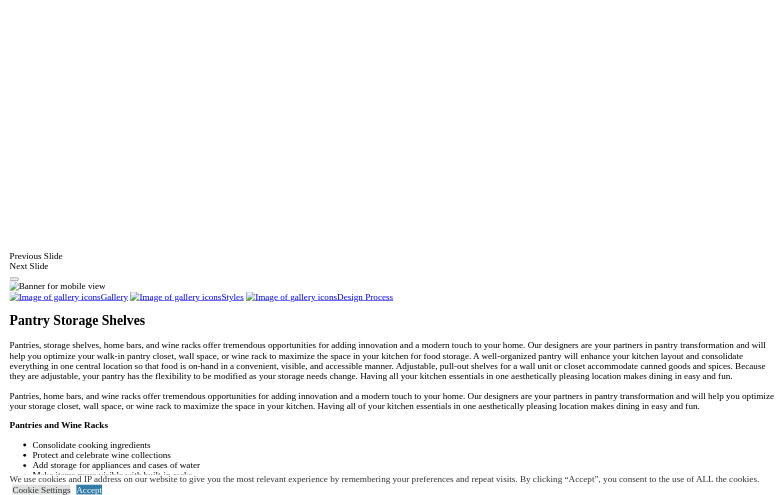 scroll, scrollTop: 1400, scrollLeft: 0, axis: vertical 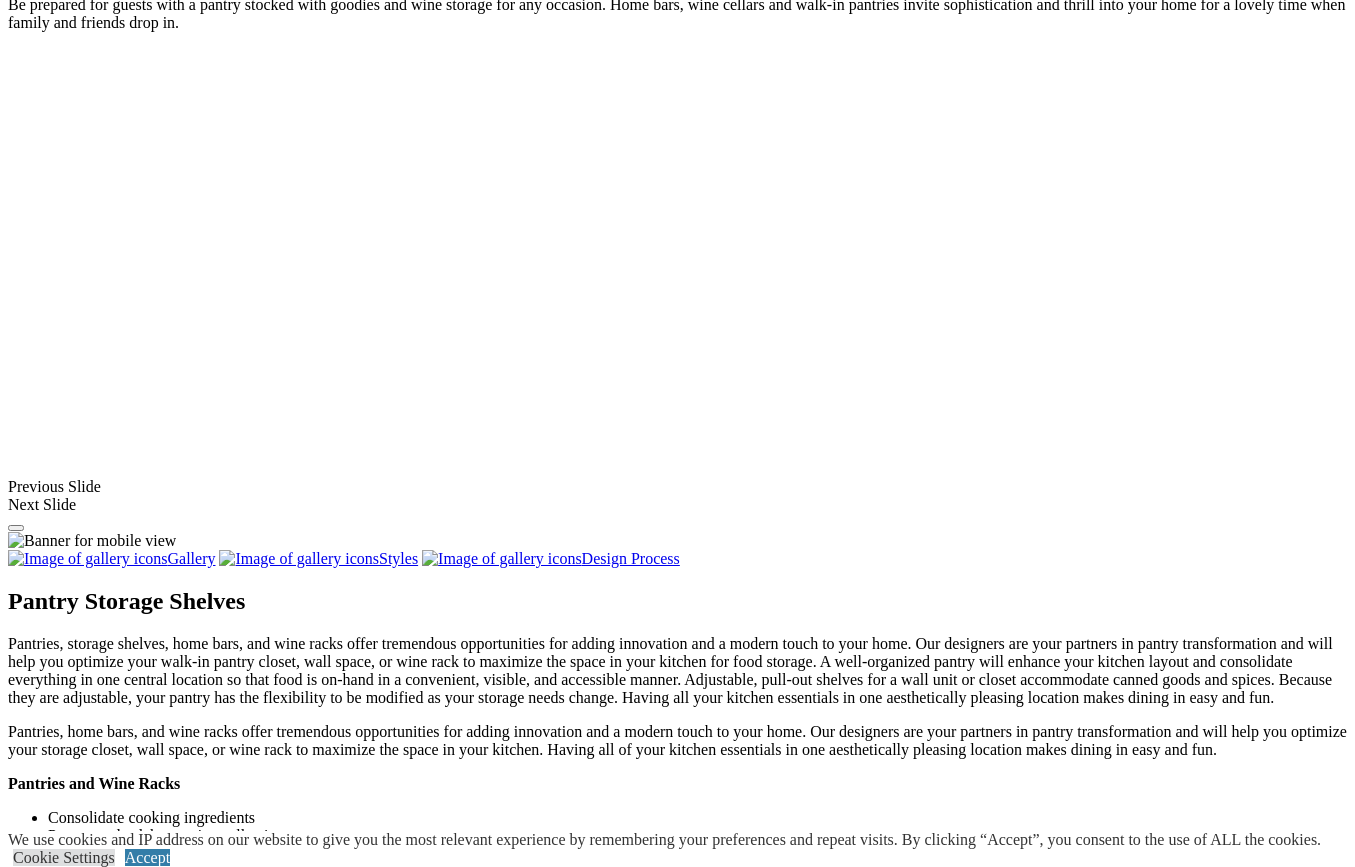 click at bounding box center (450, 1417) 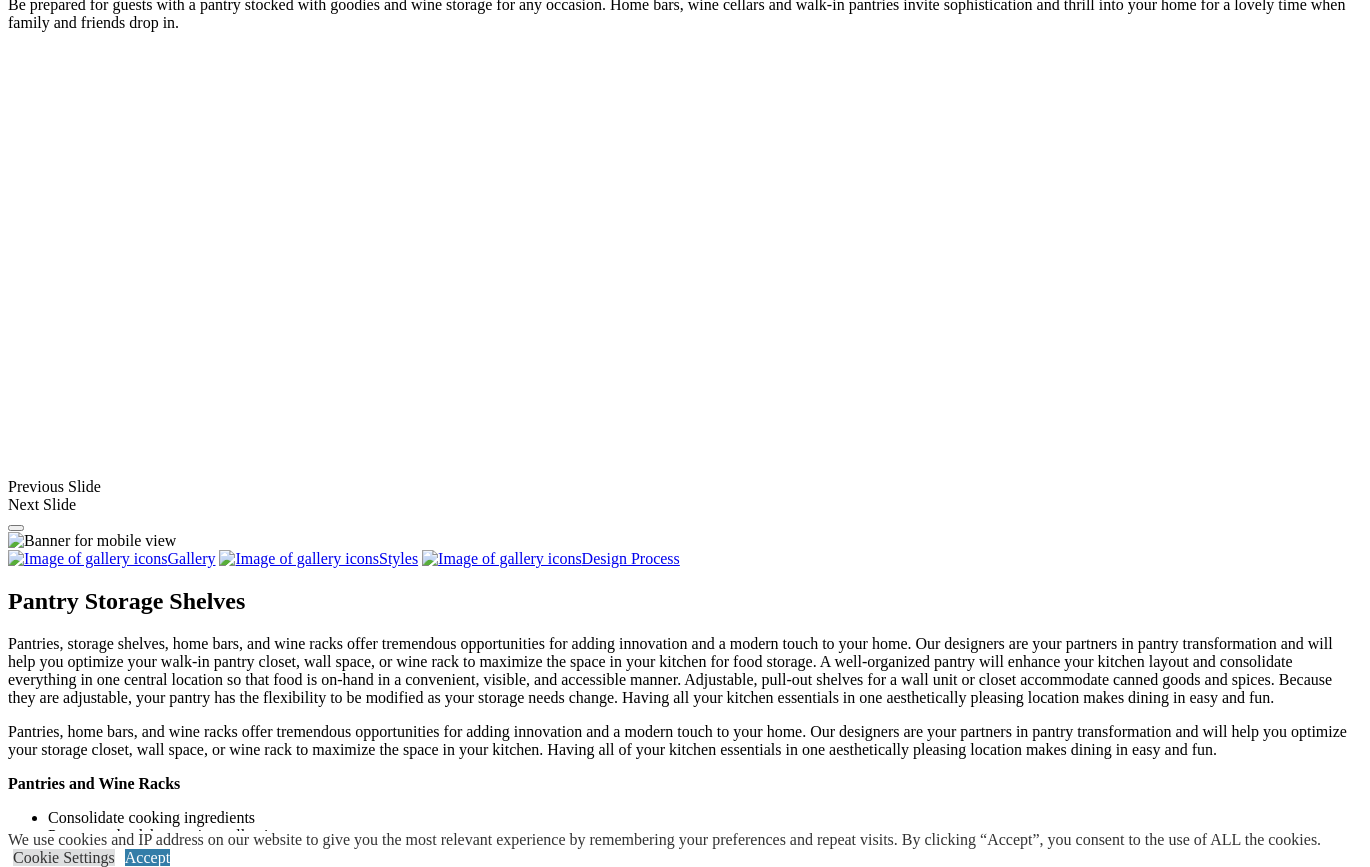 click at bounding box center [8, 38527] 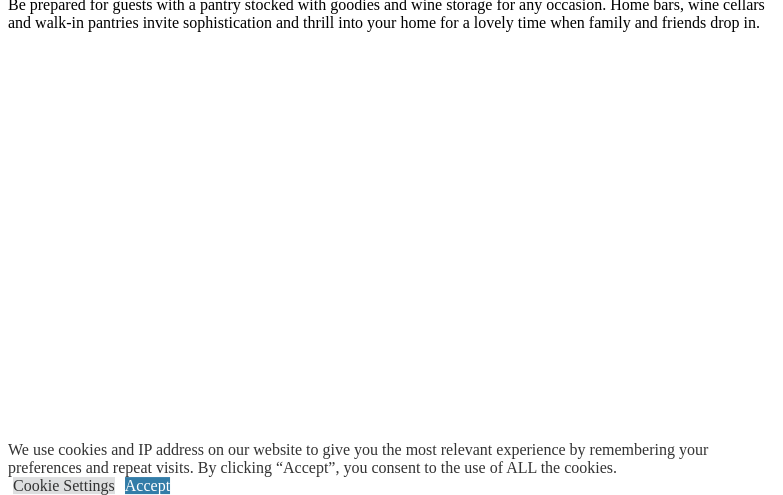drag, startPoint x: 581, startPoint y: 289, endPoint x: 181, endPoint y: 244, distance: 402.5233 